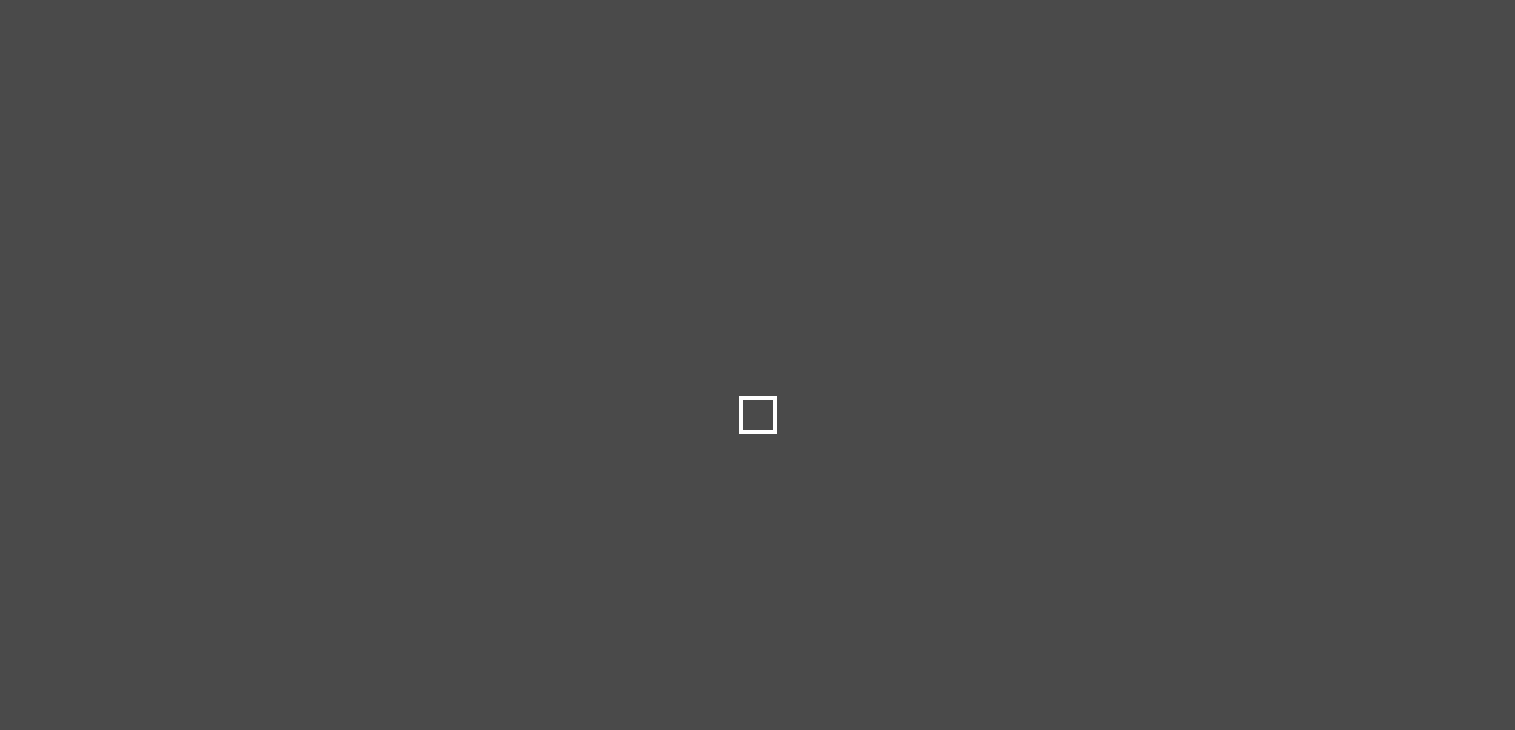 scroll, scrollTop: 0, scrollLeft: 0, axis: both 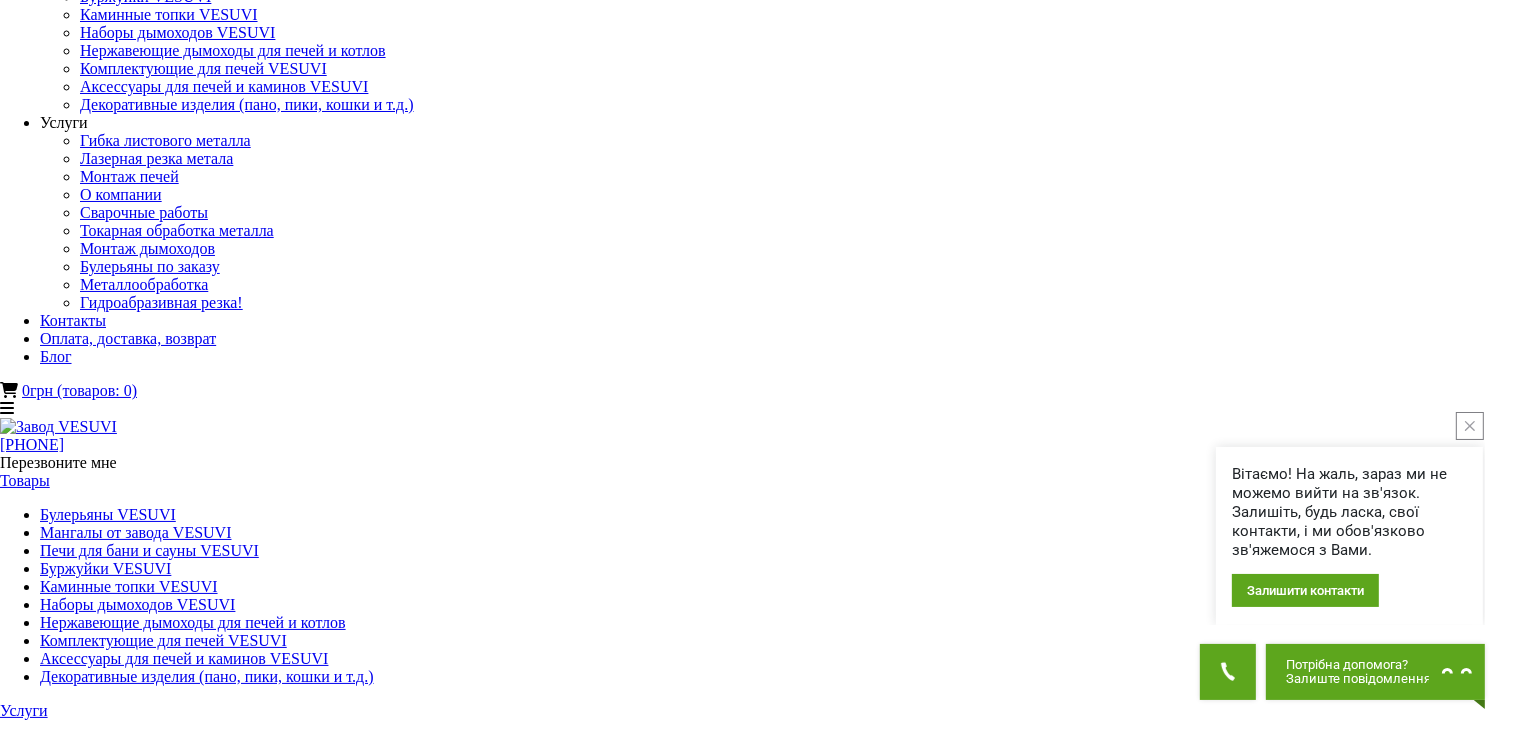click at bounding box center (758, 1928) 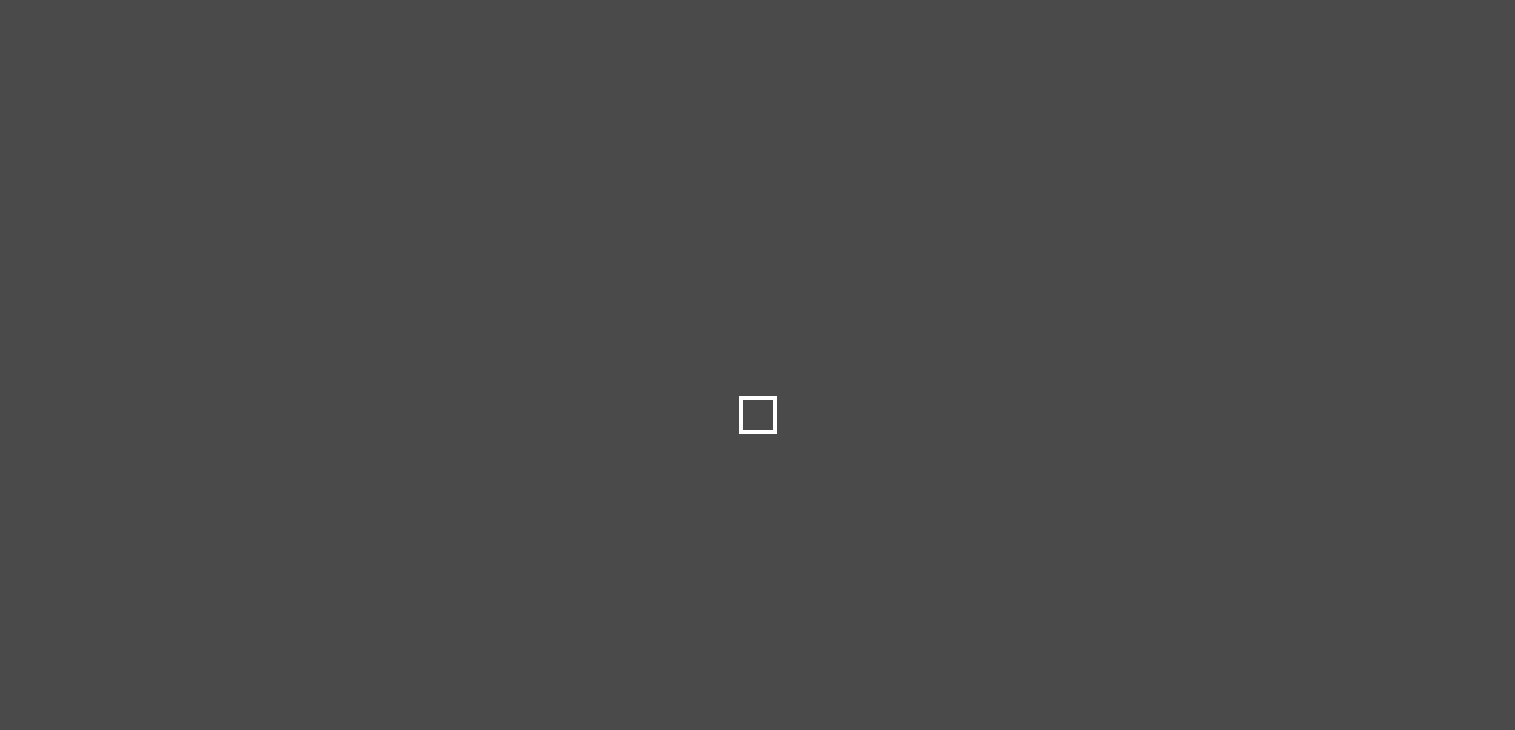 scroll, scrollTop: 0, scrollLeft: 0, axis: both 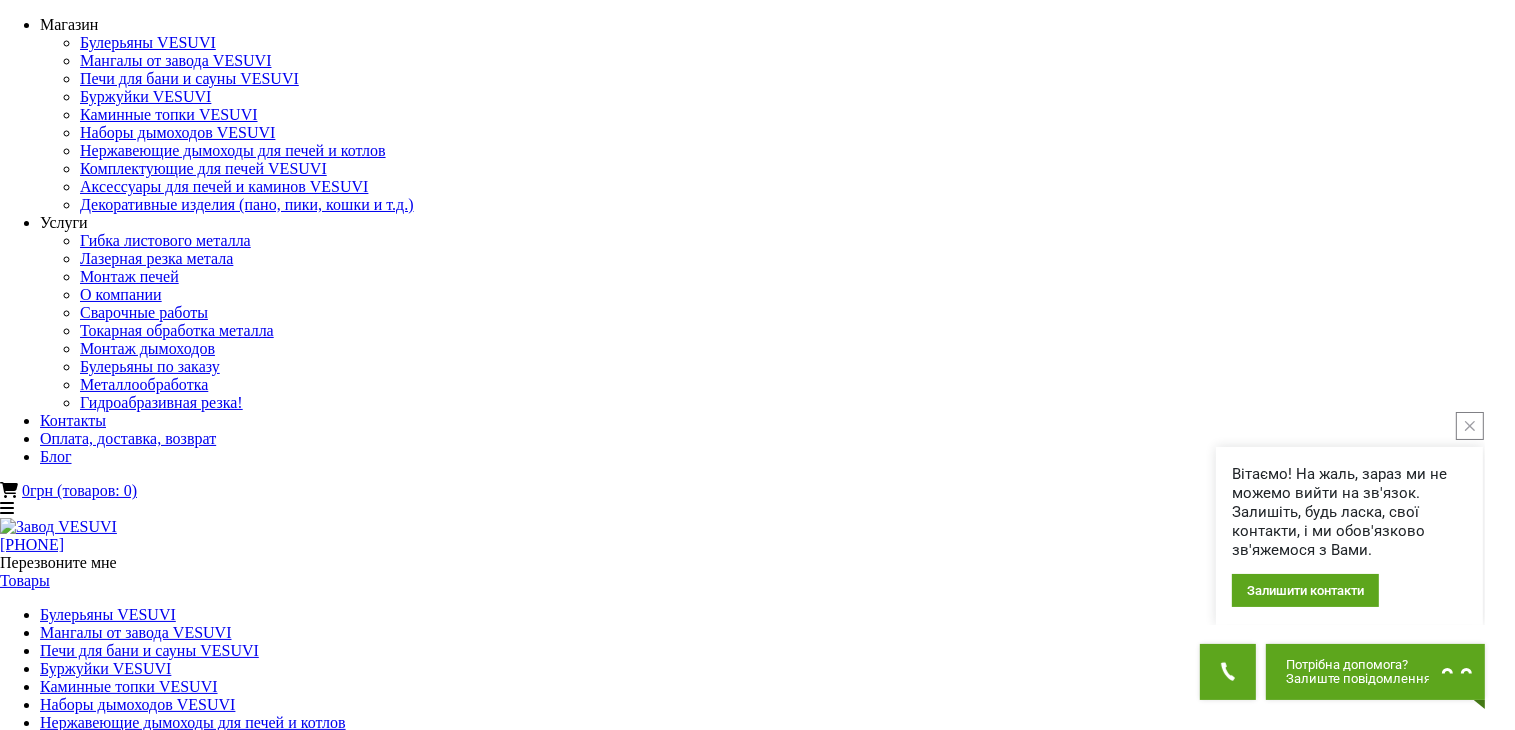 click at bounding box center (280, 1404) 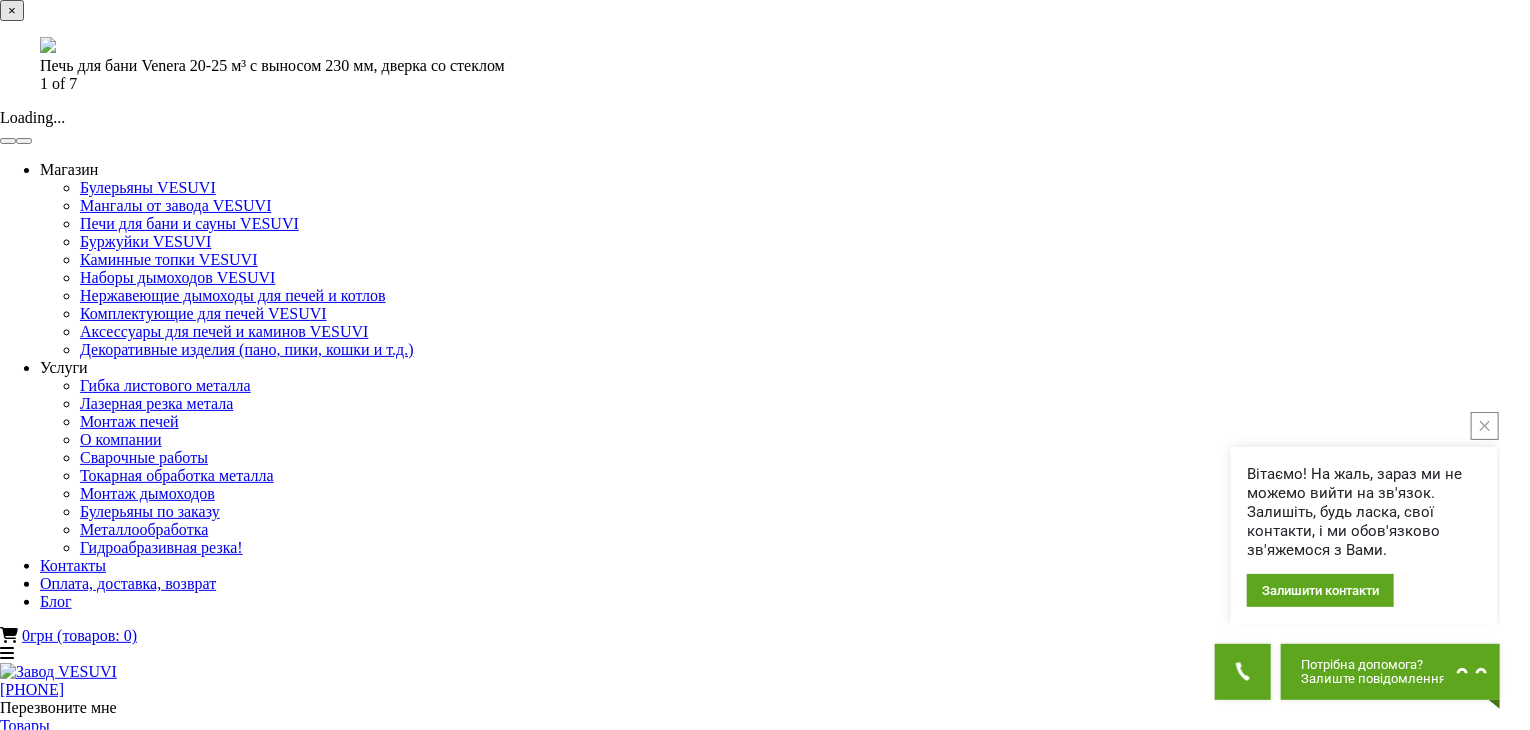 click at bounding box center [24, 141] 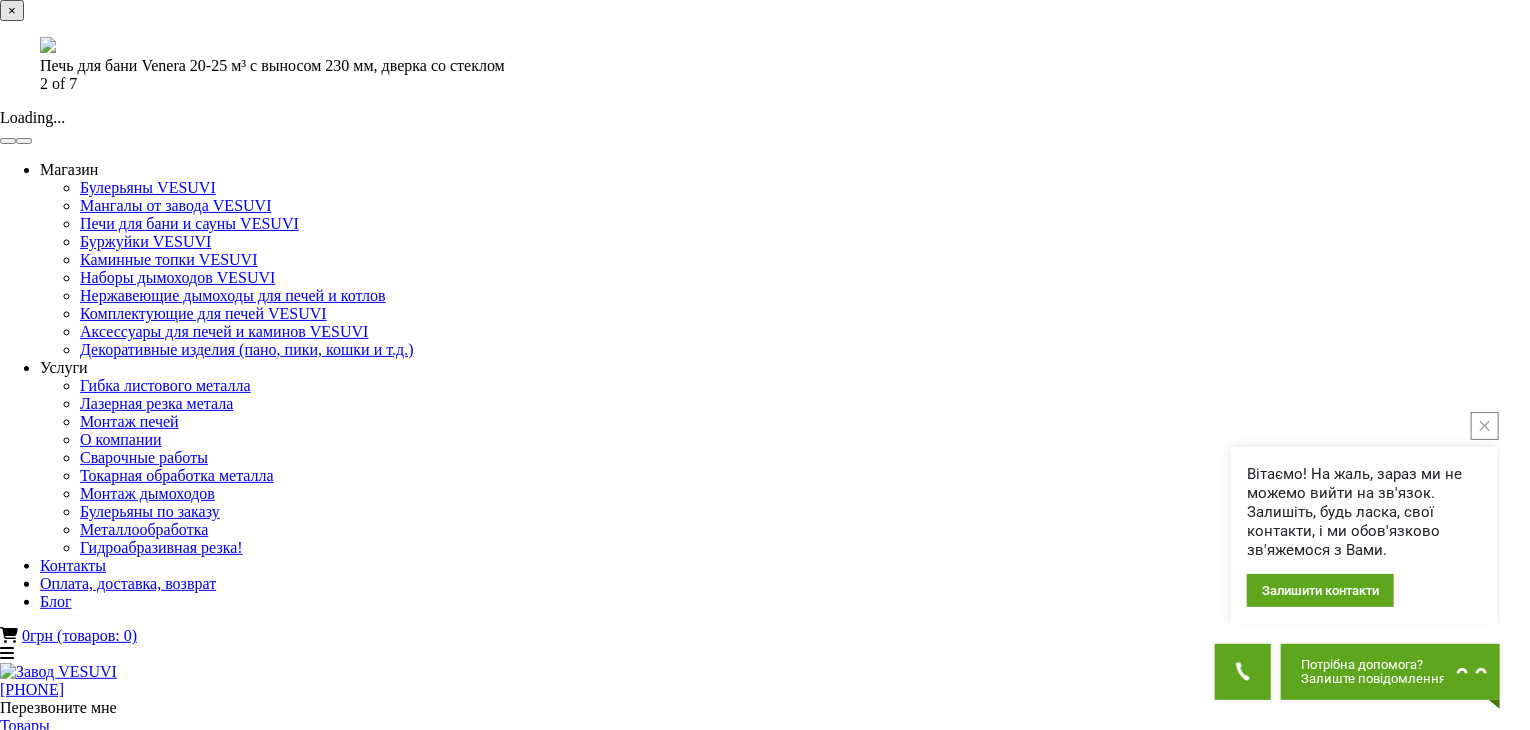 click at bounding box center [24, 141] 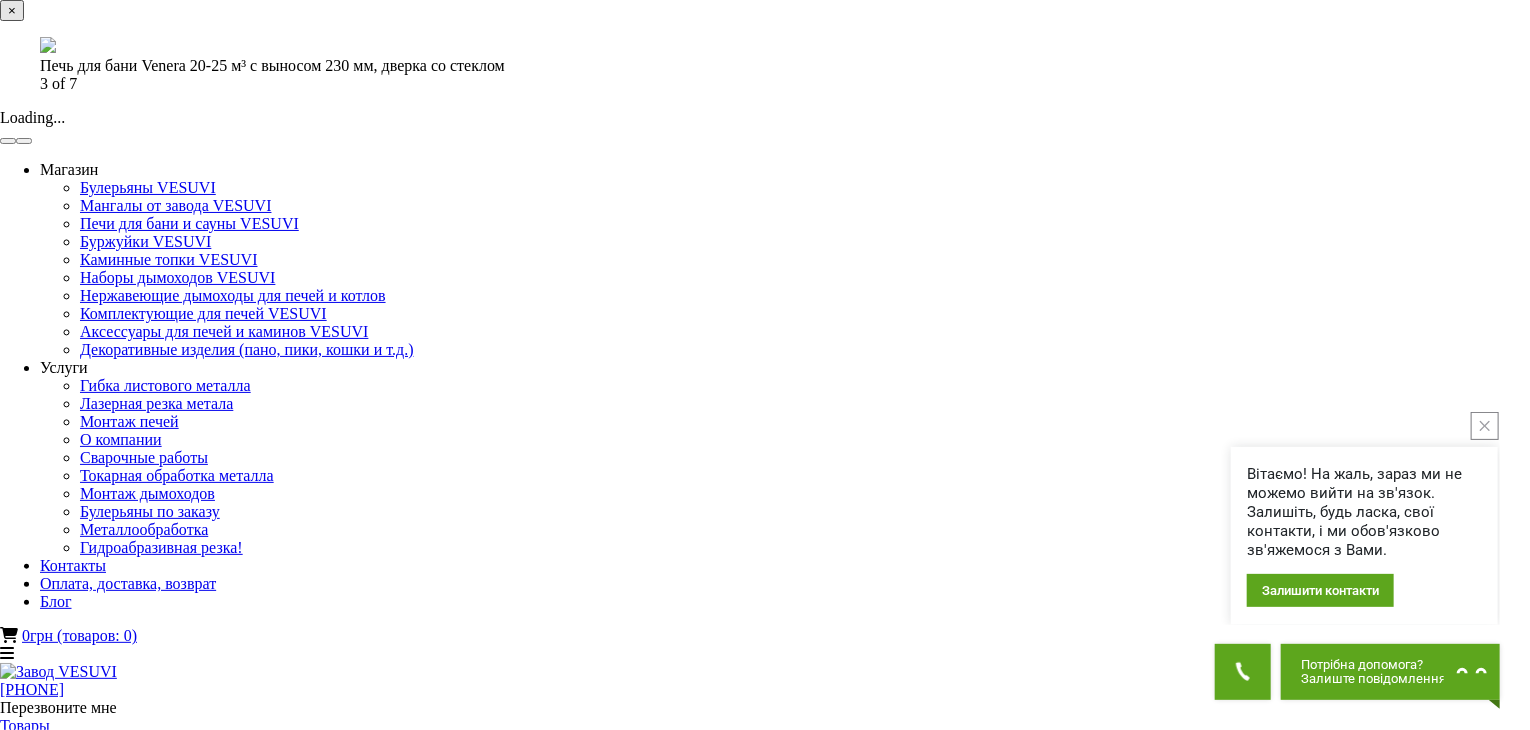 click at bounding box center (24, 141) 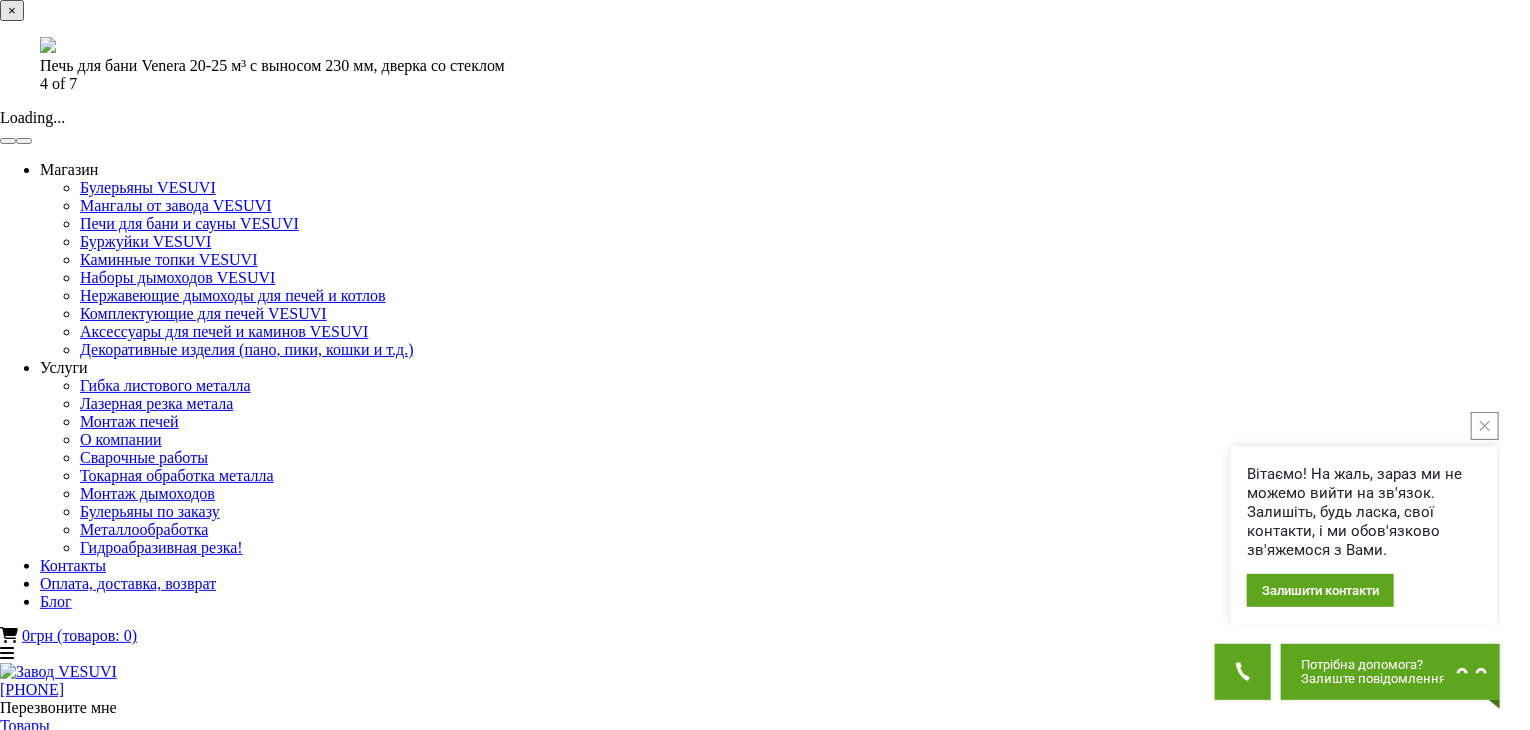 click at bounding box center [24, 141] 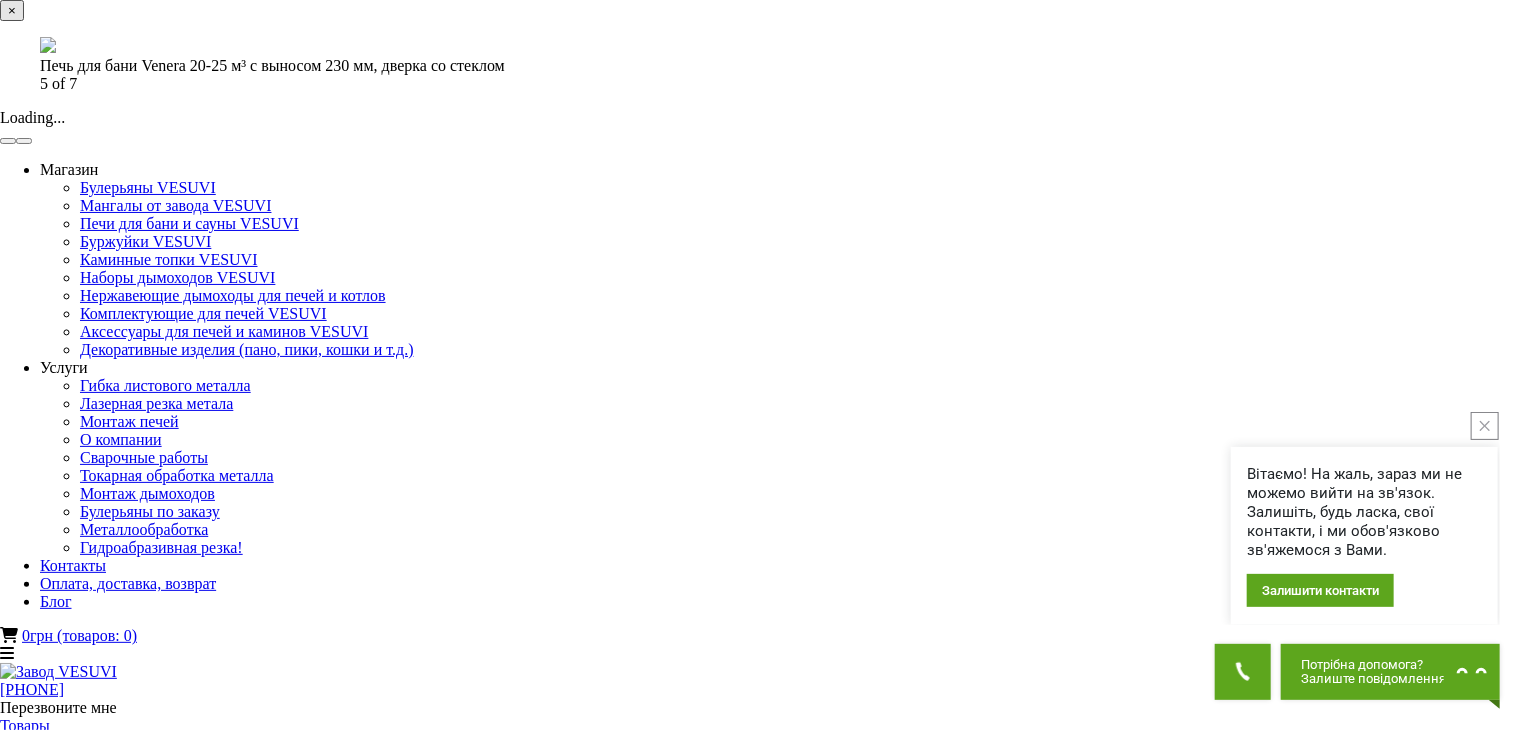 click at bounding box center (24, 141) 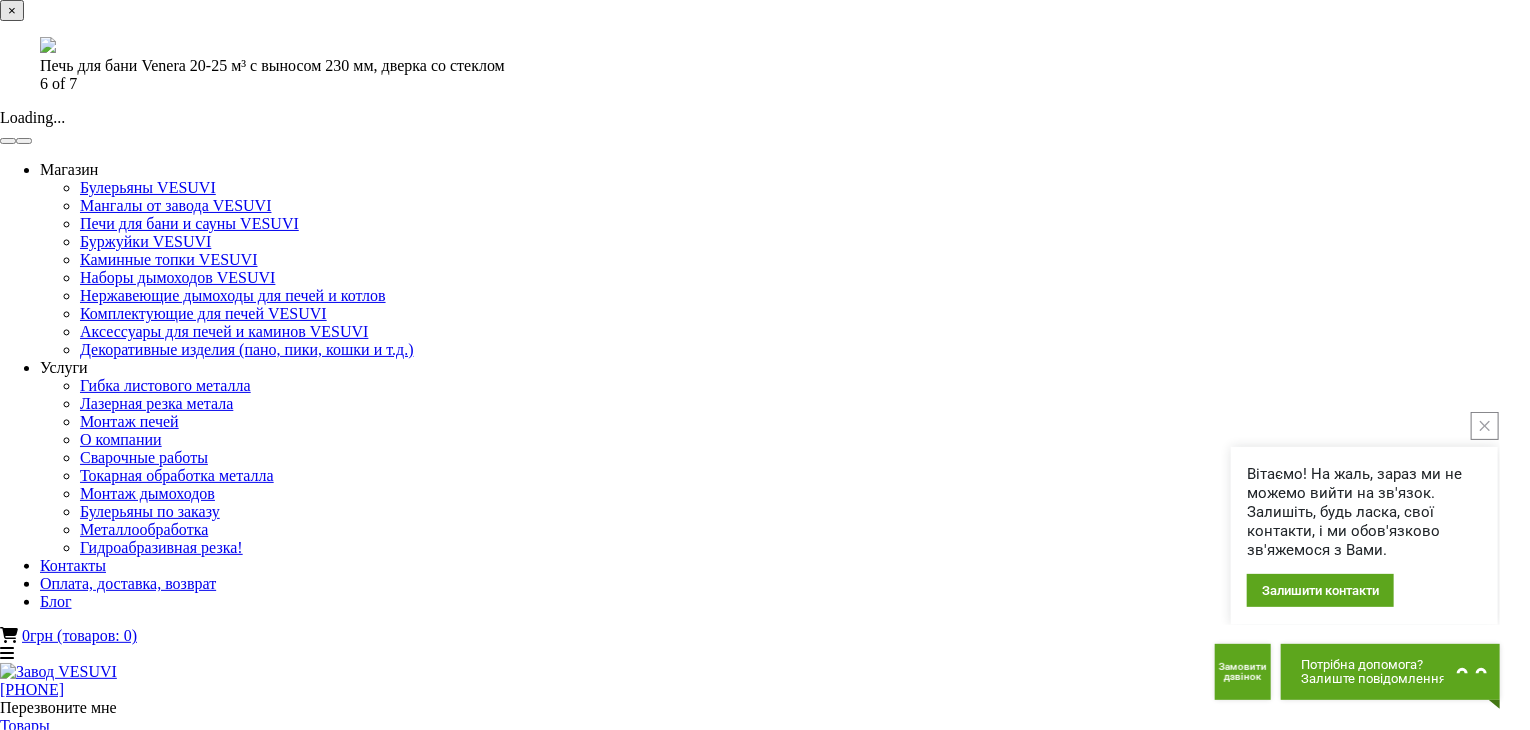 click at bounding box center (24, 141) 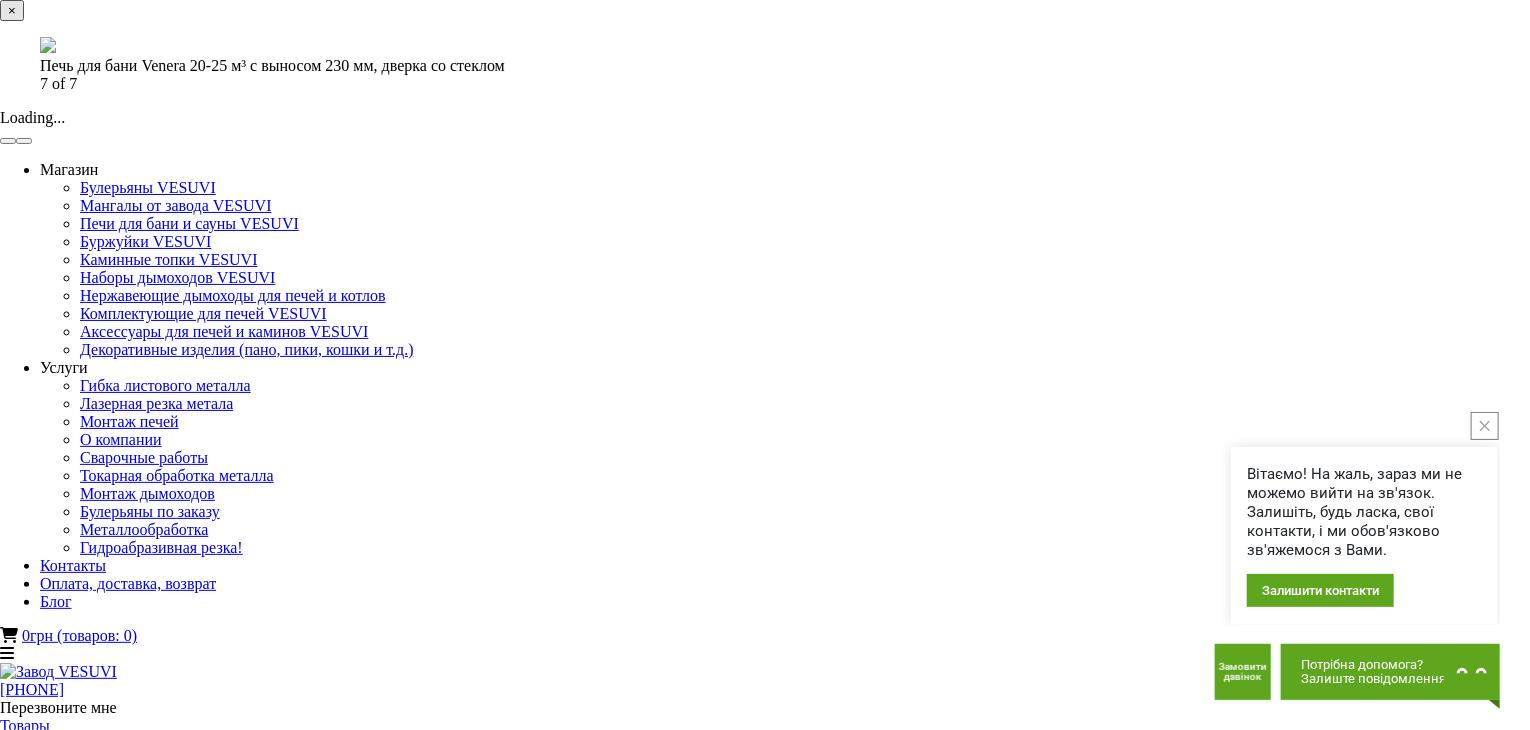 click at bounding box center [24, 141] 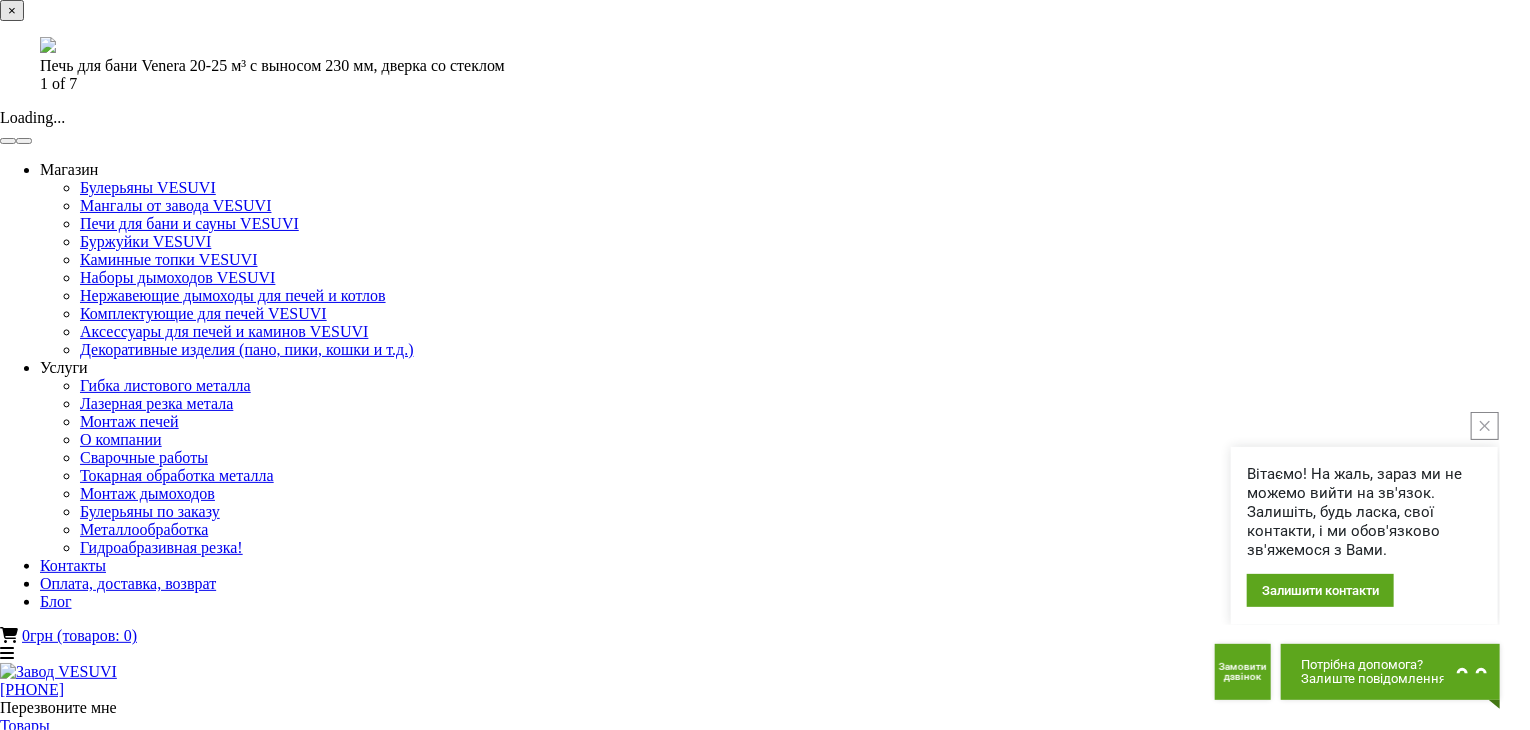 click on "×" at bounding box center (12, 10) 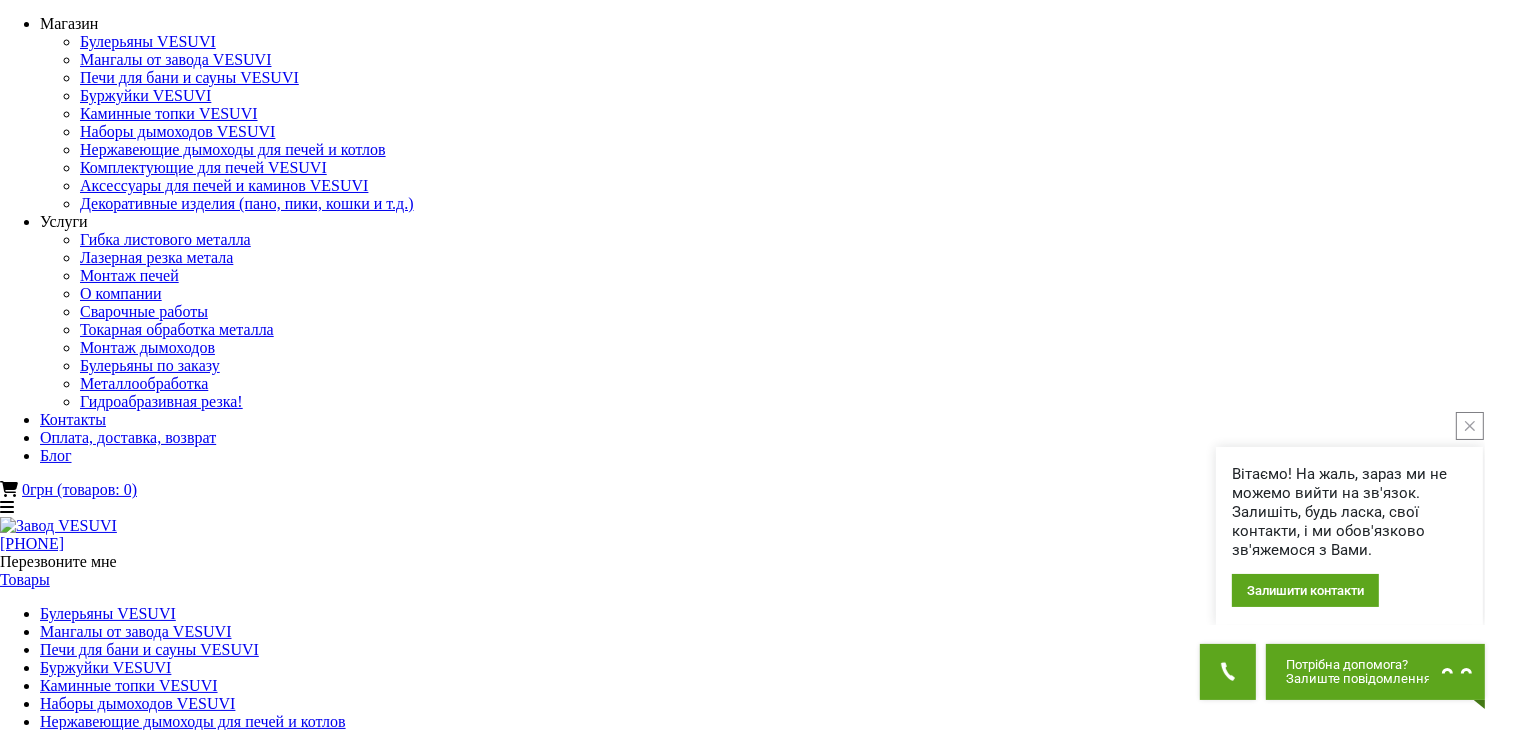 scroll, scrollTop: 0, scrollLeft: 0, axis: both 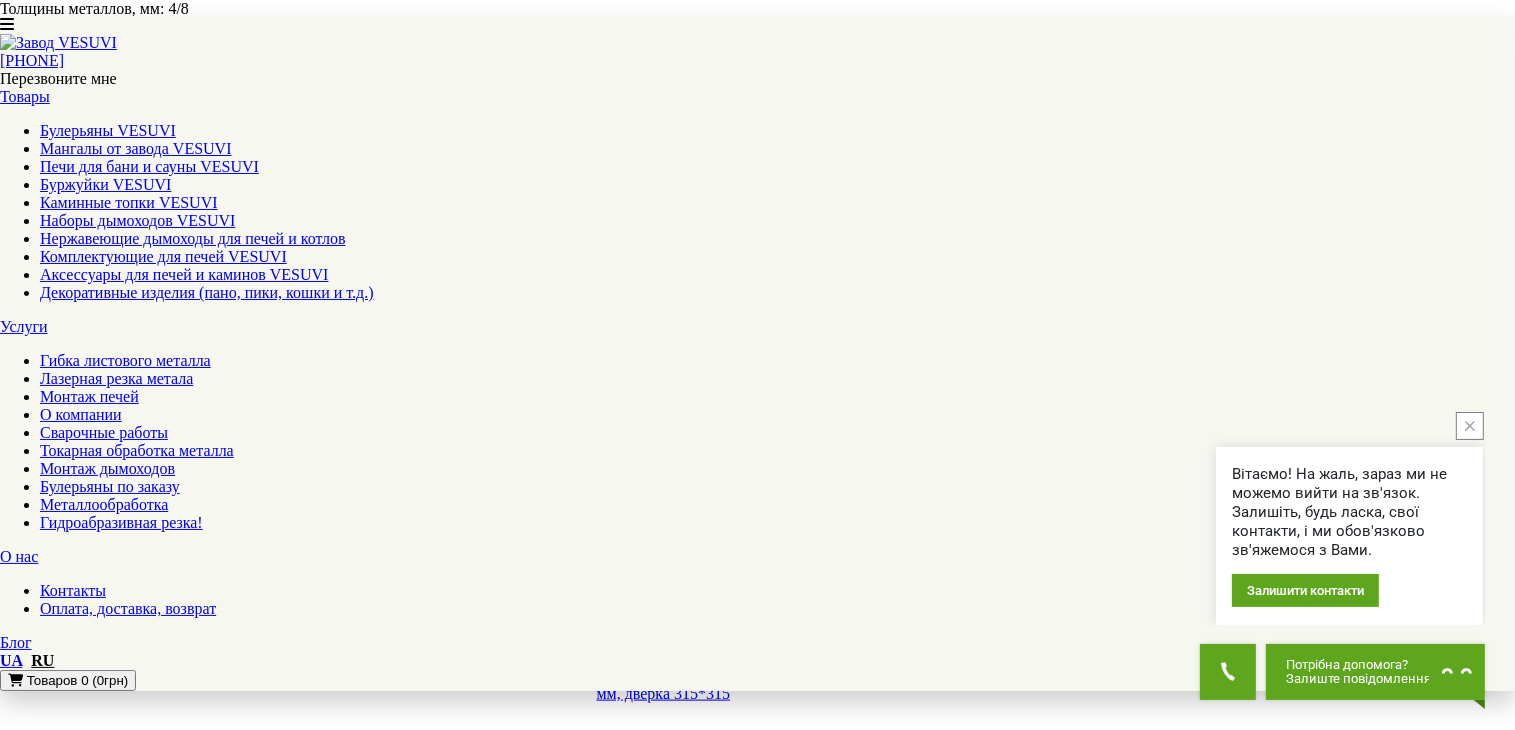 click on "2" at bounding box center (44, 7778) 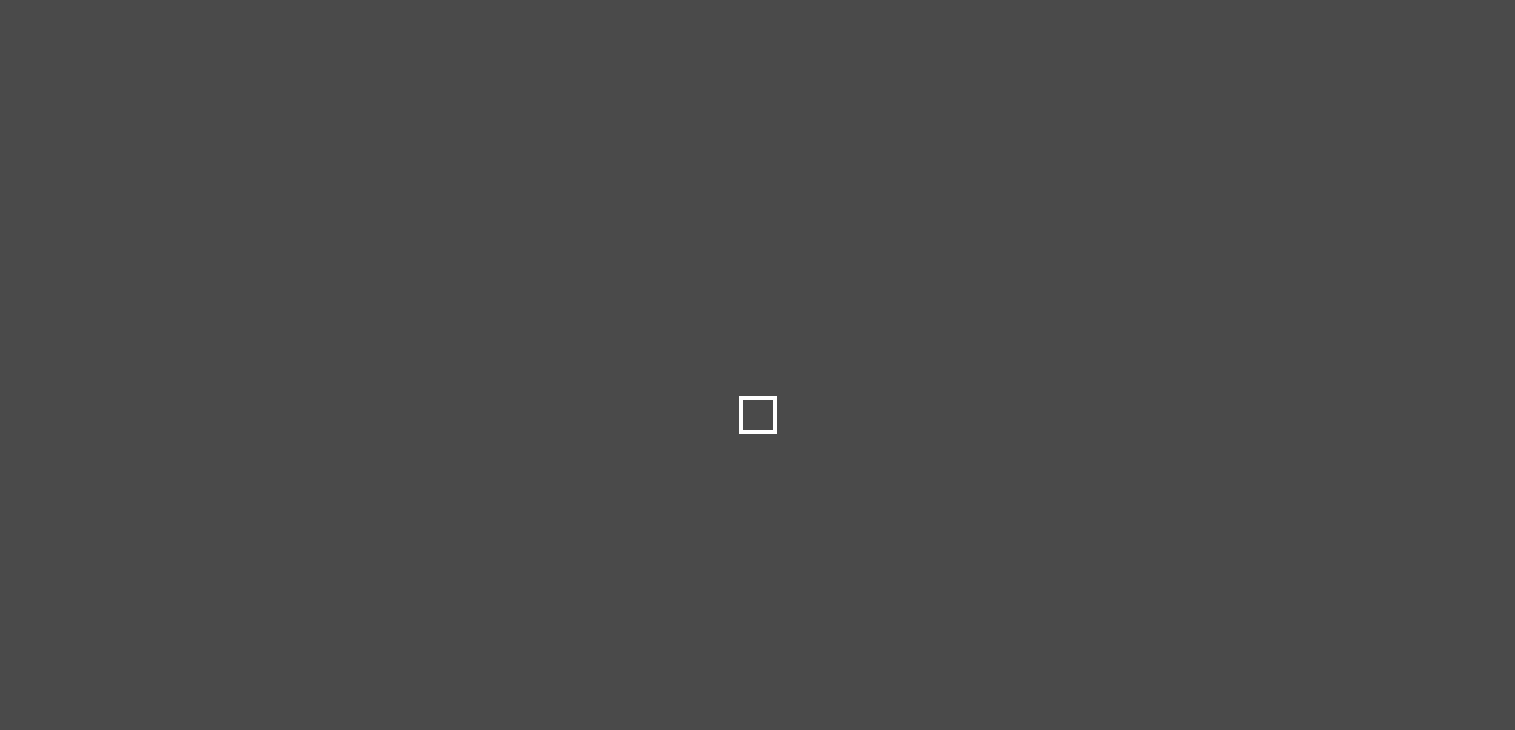 scroll, scrollTop: 0, scrollLeft: 0, axis: both 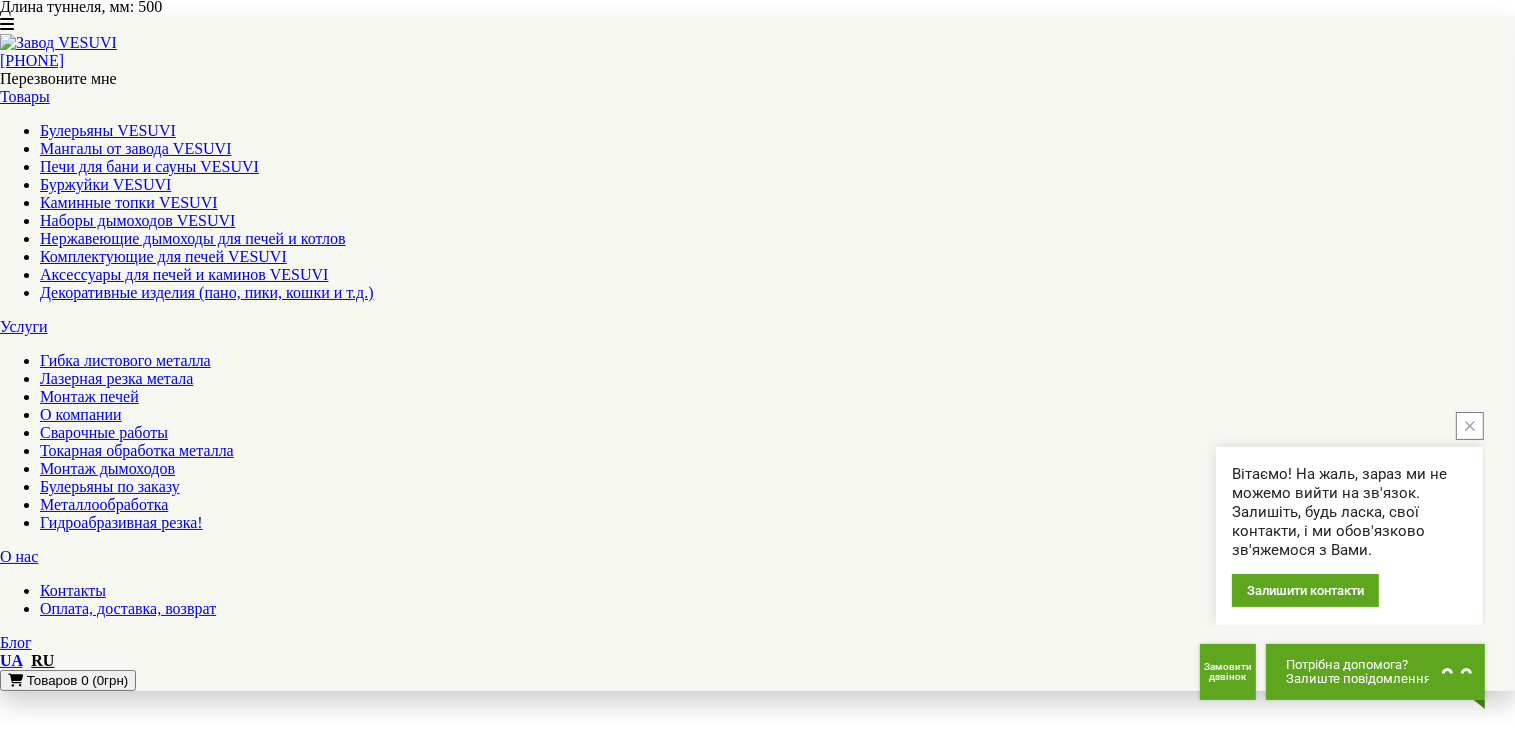 click on "3" at bounding box center [44, 7560] 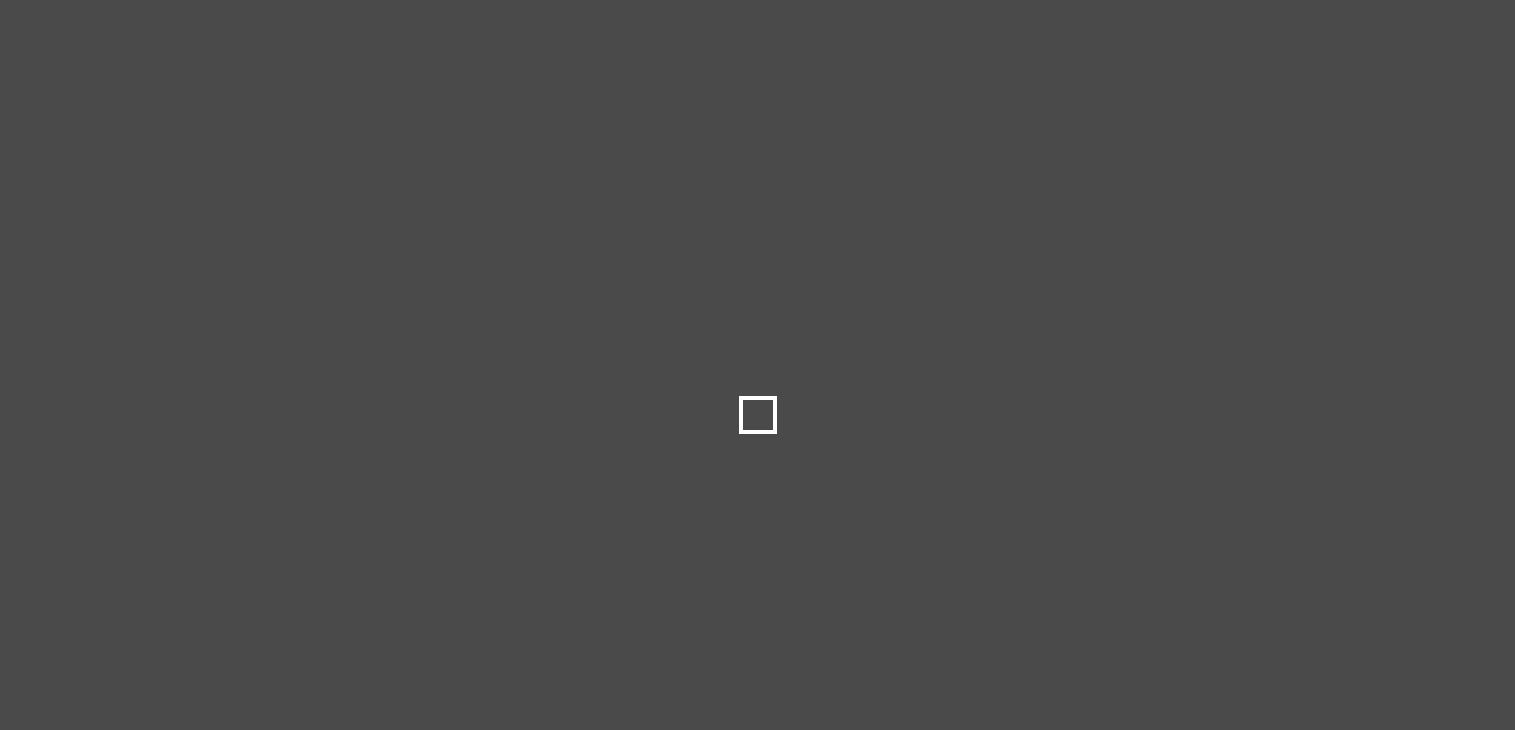scroll, scrollTop: 0, scrollLeft: 0, axis: both 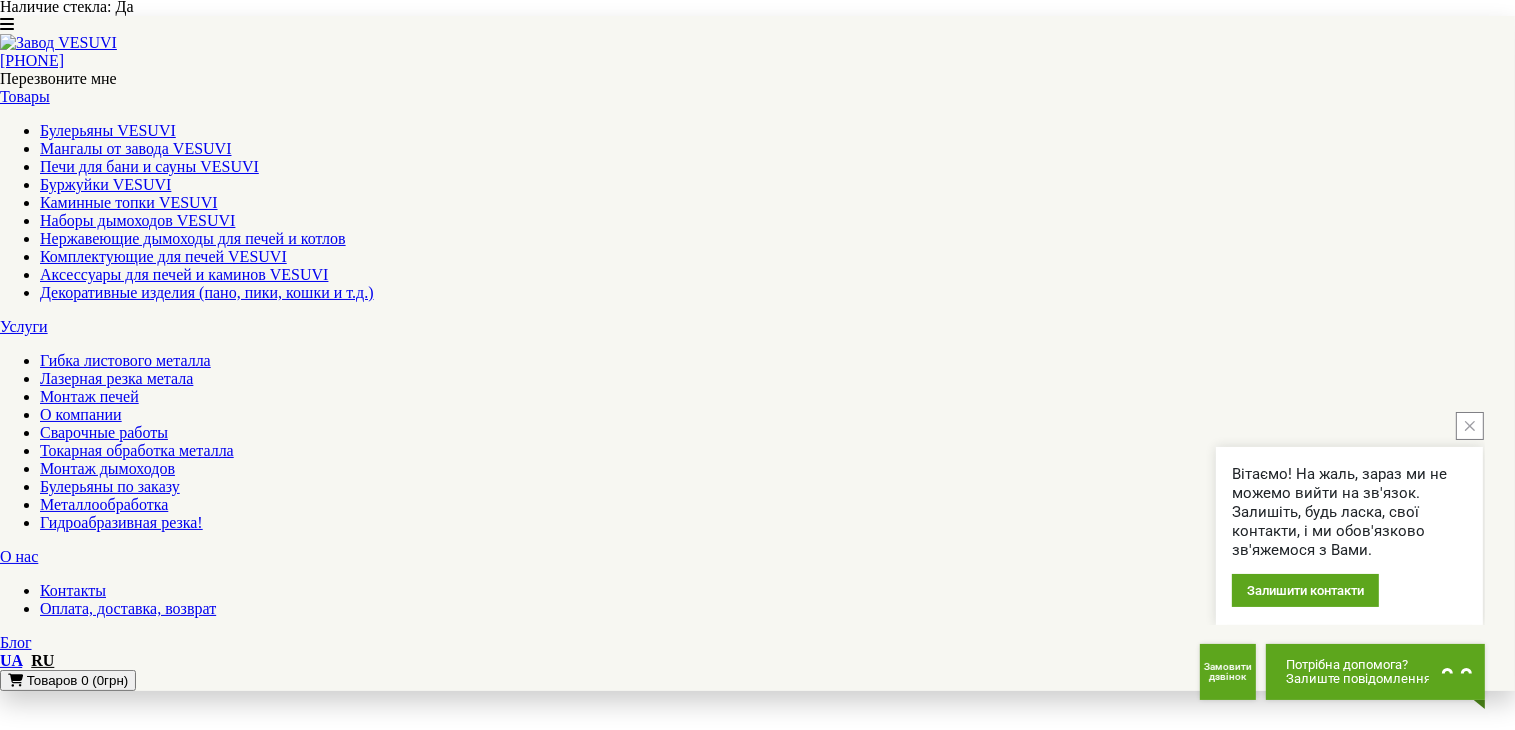 click on "4" at bounding box center (44, 7596) 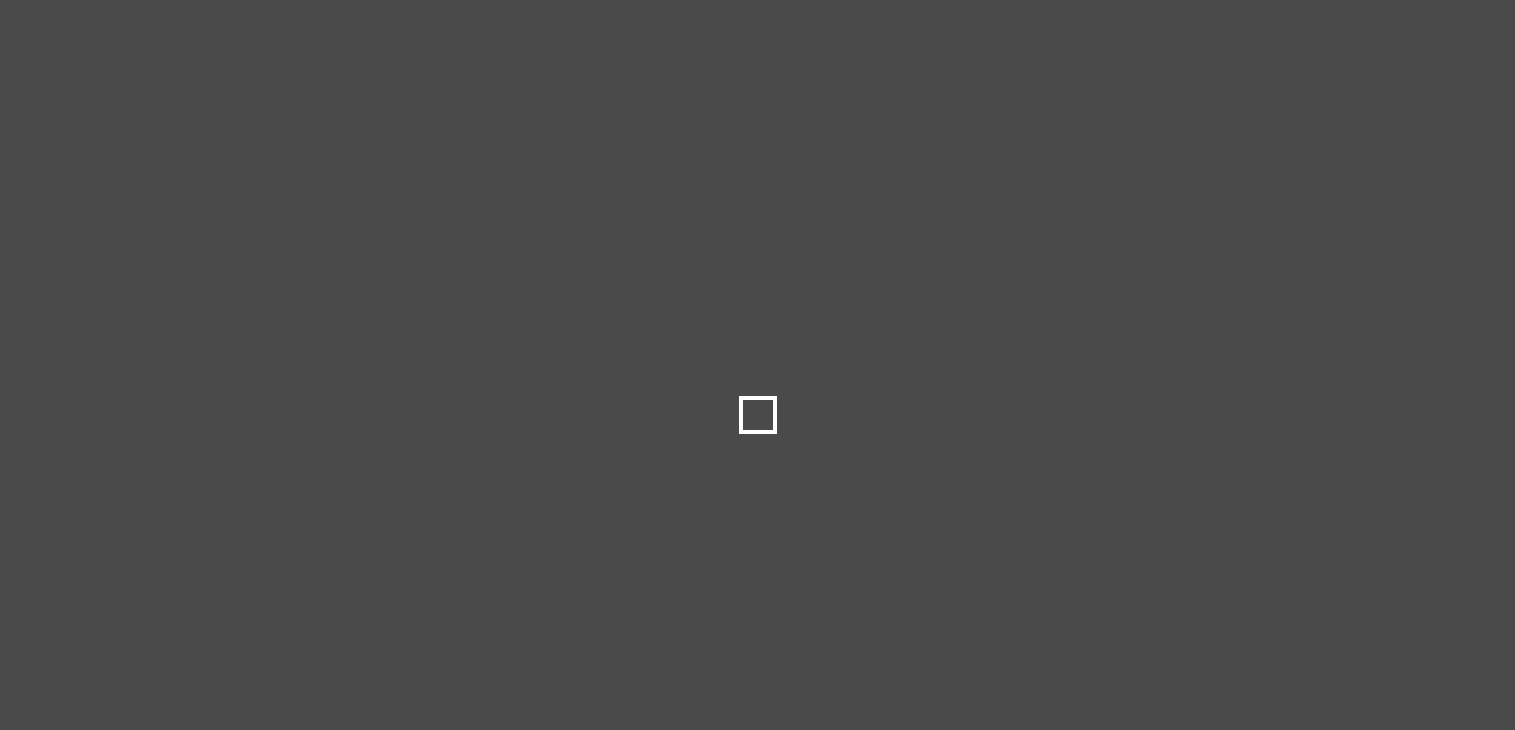 scroll, scrollTop: 0, scrollLeft: 0, axis: both 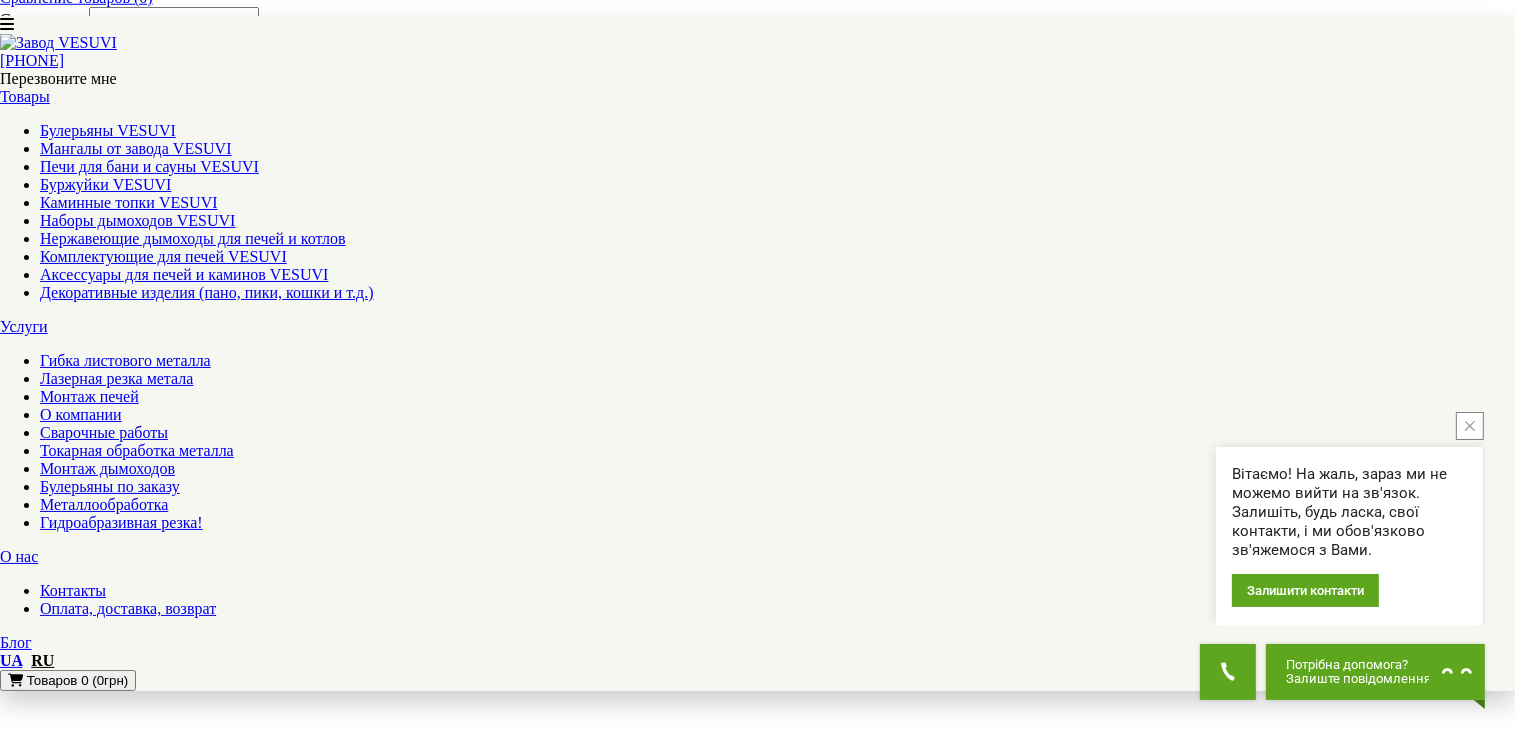 click on "1" at bounding box center [44, 5484] 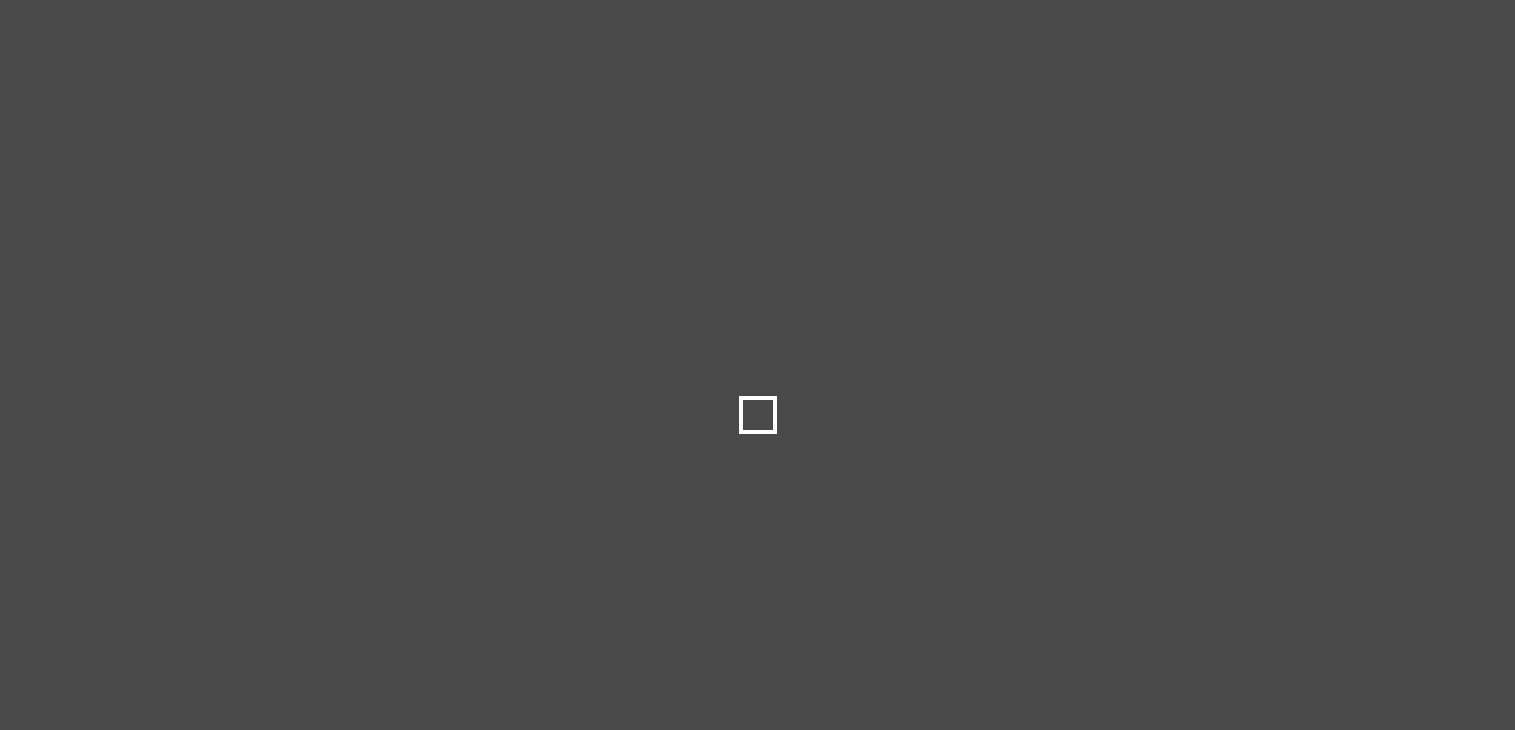 scroll, scrollTop: 0, scrollLeft: 0, axis: both 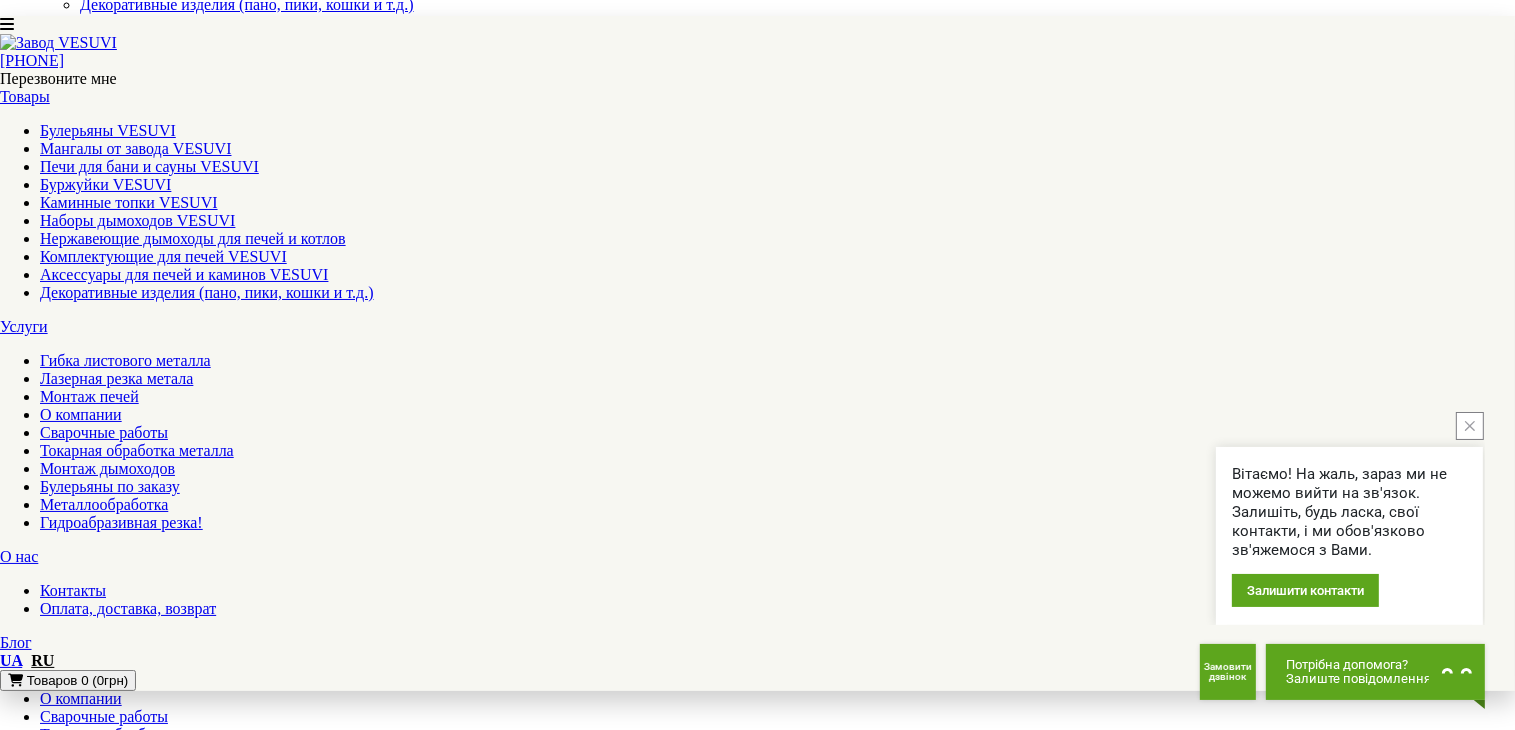 click at bounding box center [758, 1828] 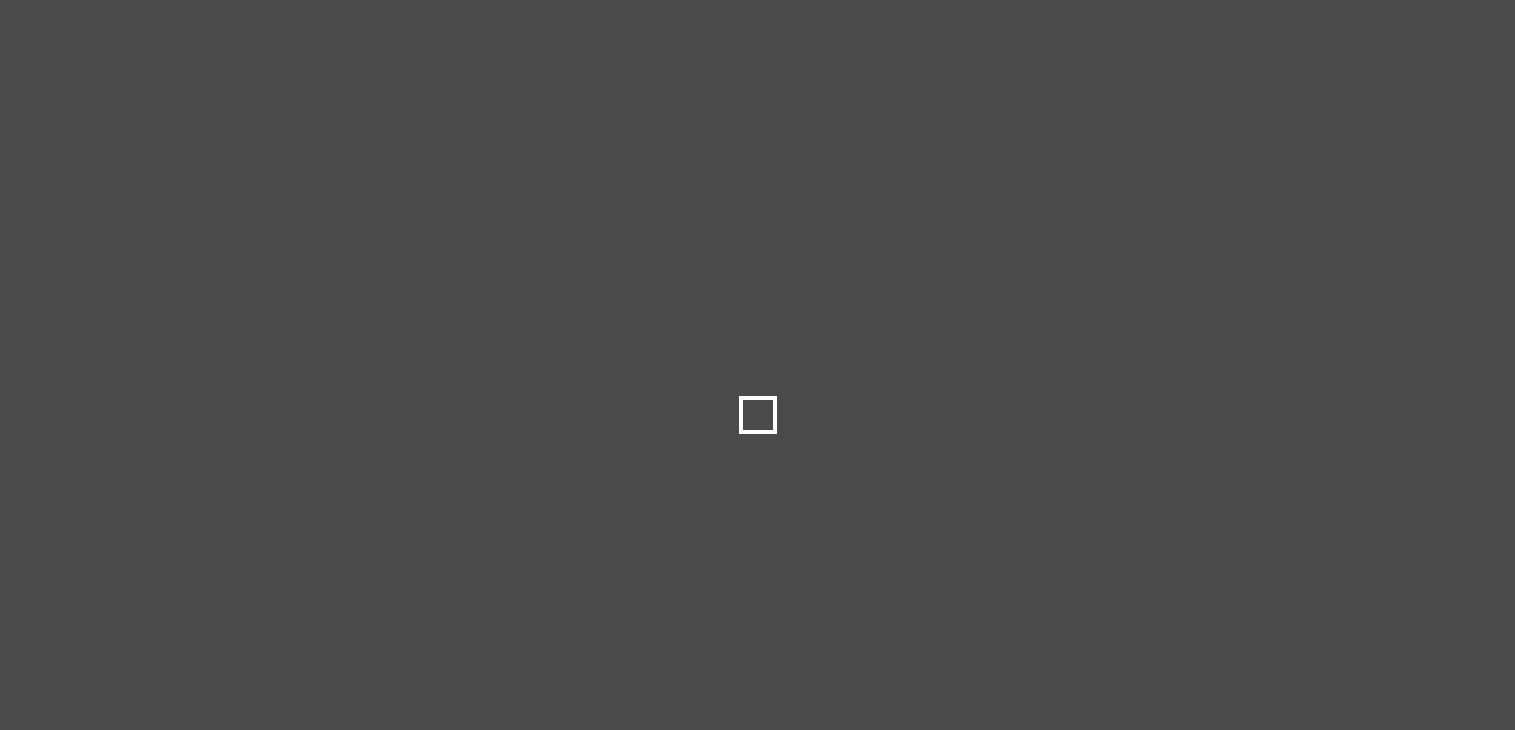 scroll, scrollTop: 0, scrollLeft: 0, axis: both 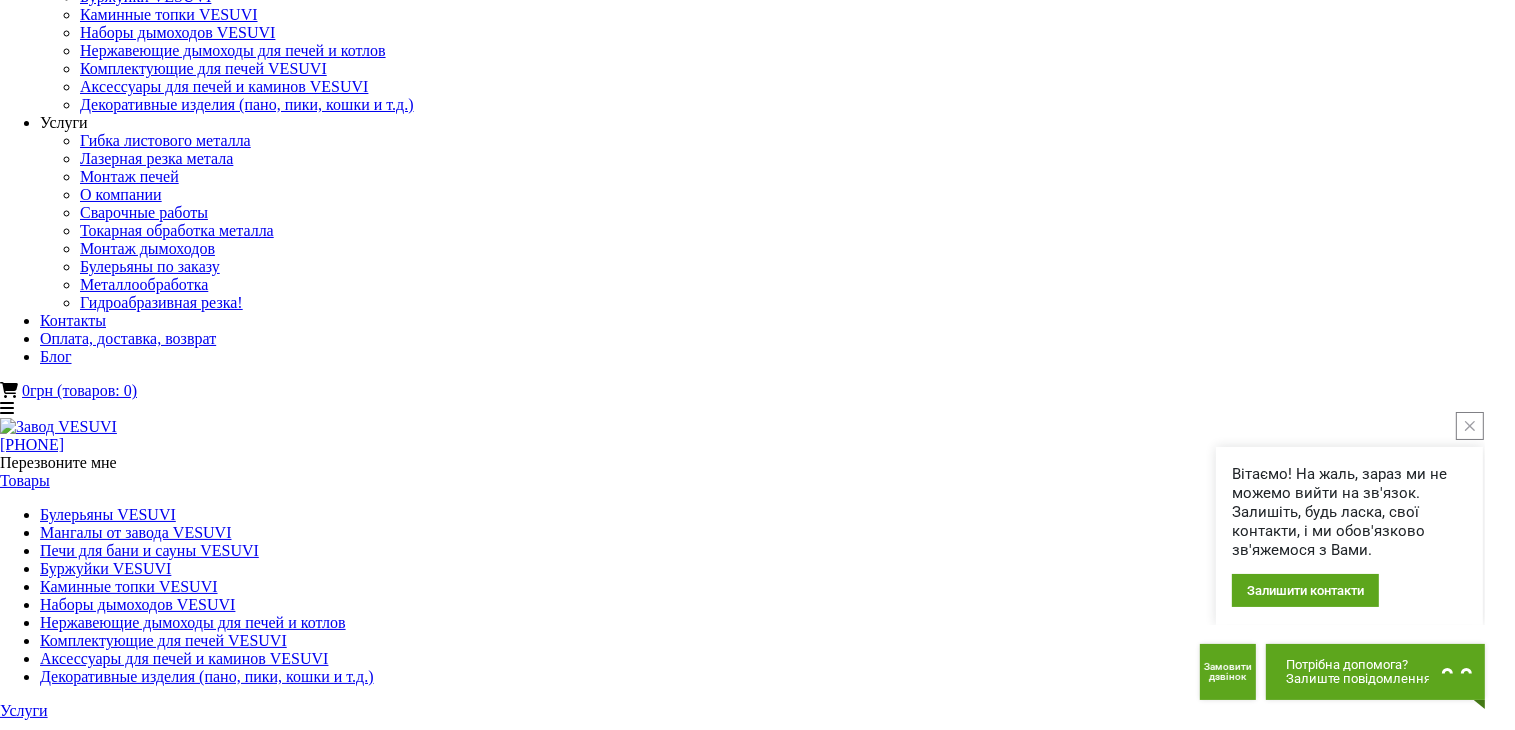 click at bounding box center (36, 2077) 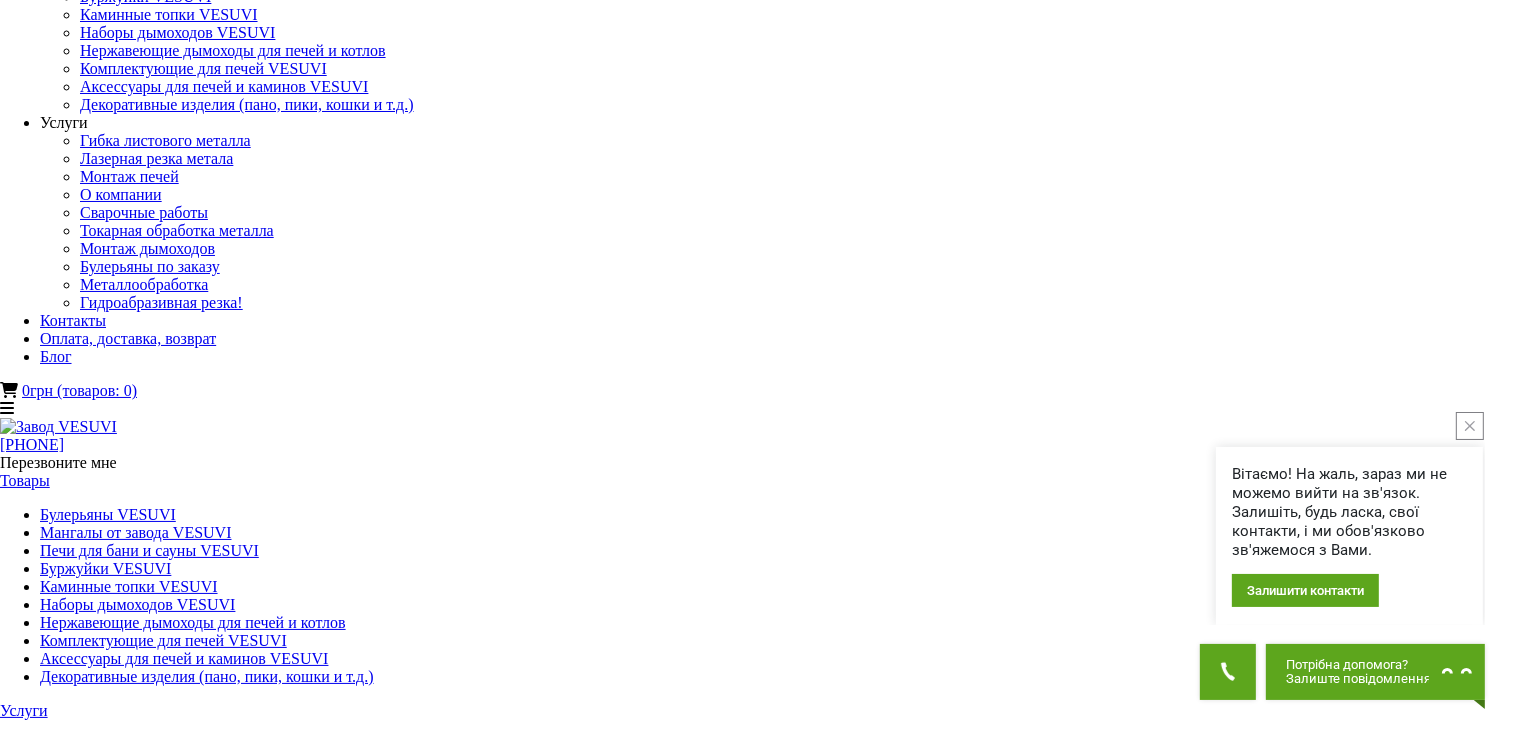 click at bounding box center (-61, 1662) 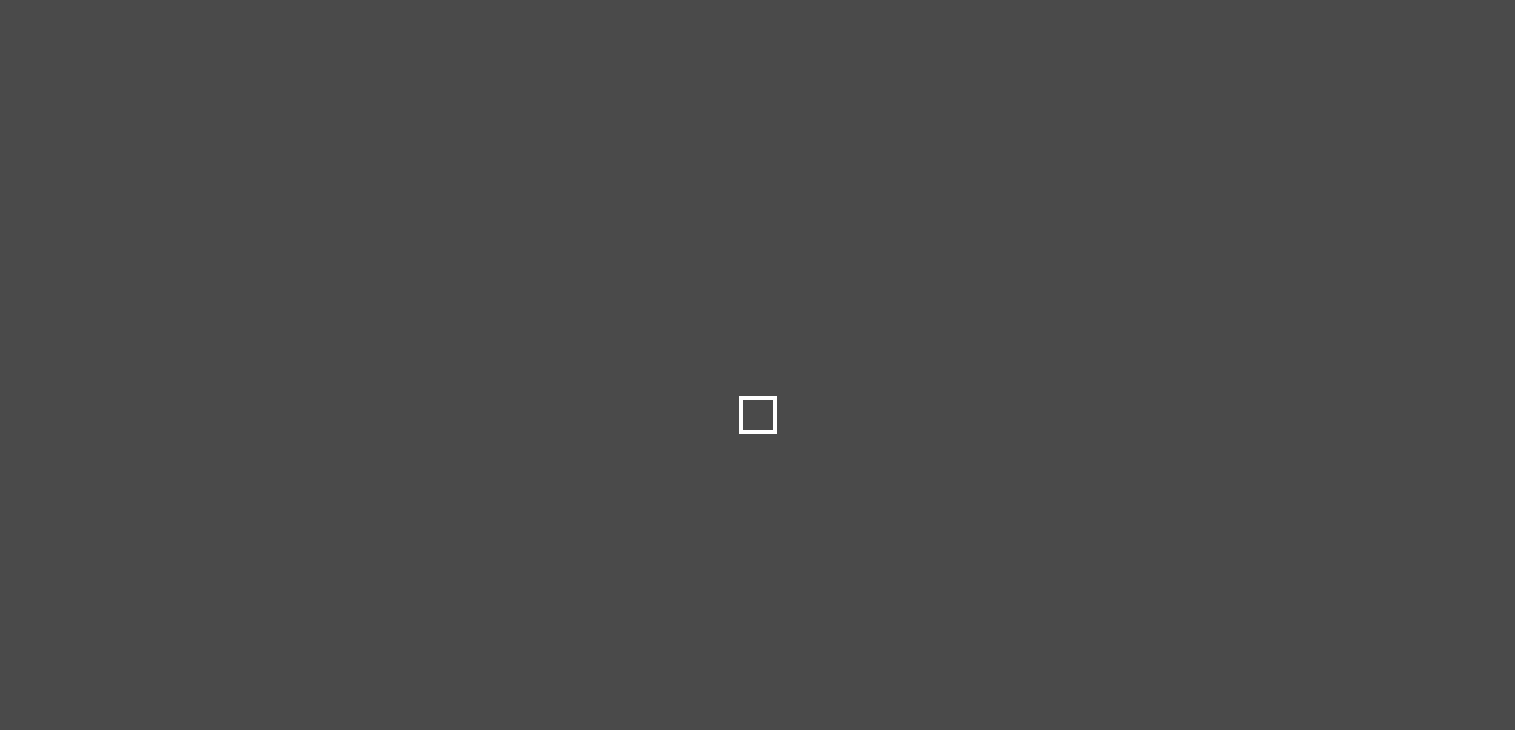 scroll, scrollTop: 200, scrollLeft: 0, axis: vertical 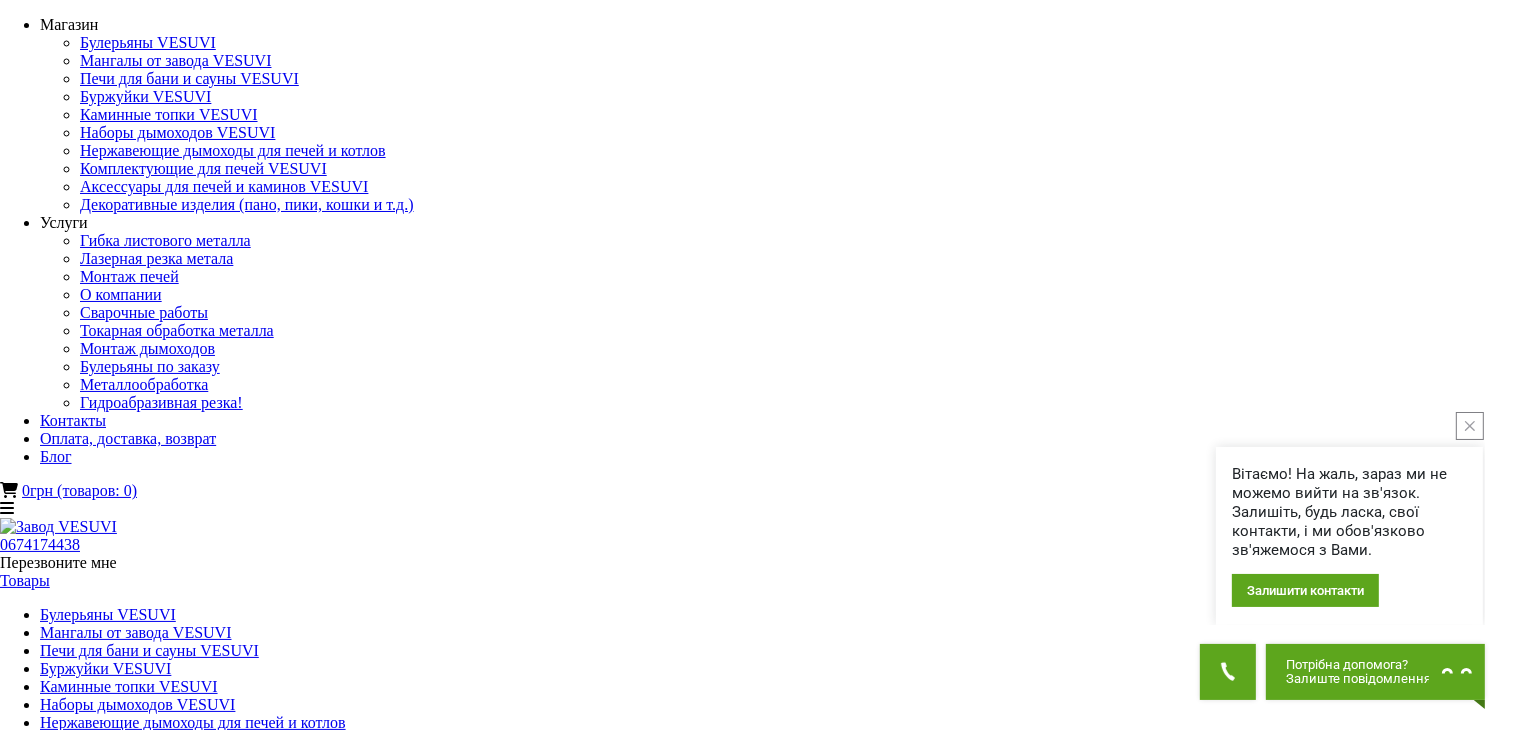 click at bounding box center (133, 1350) 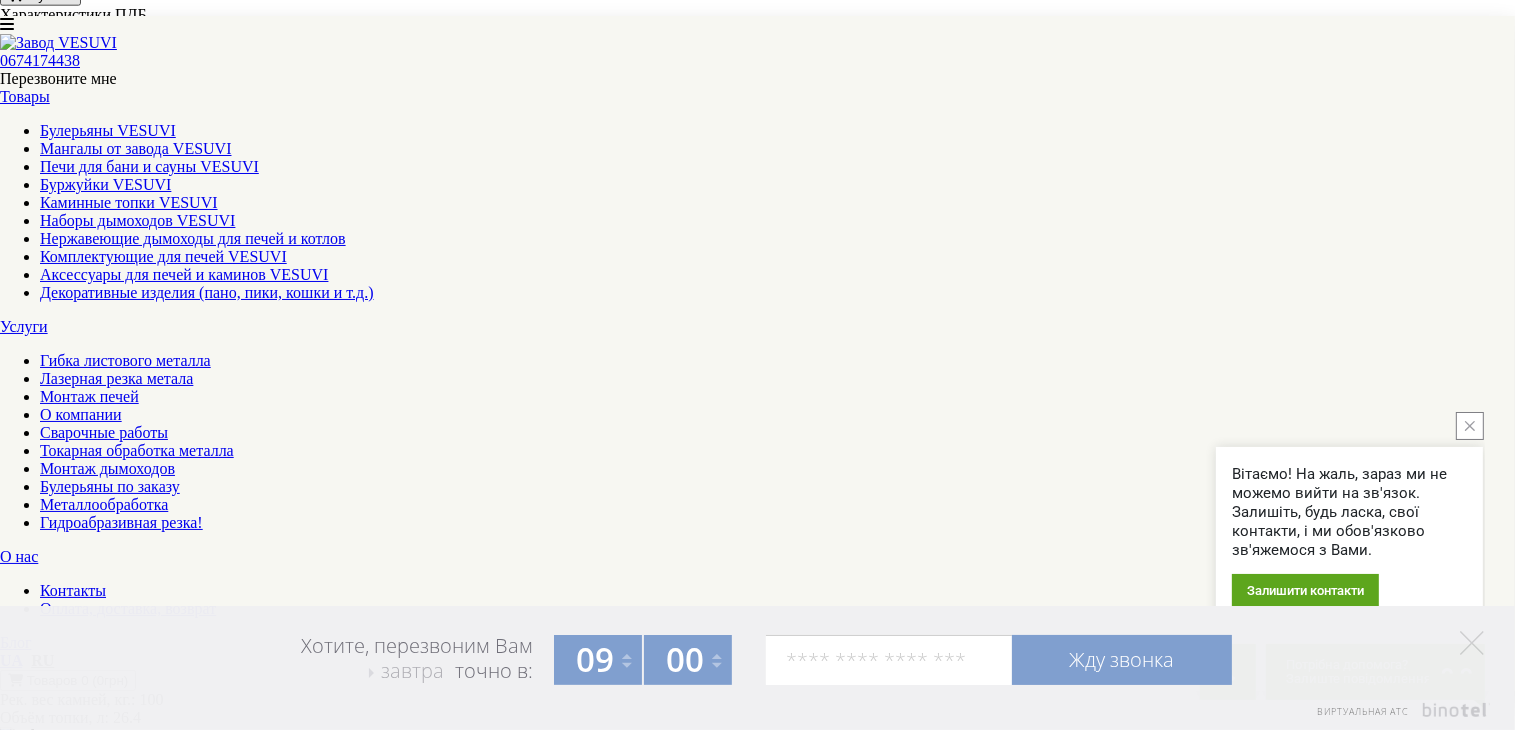 scroll, scrollTop: 2400, scrollLeft: 0, axis: vertical 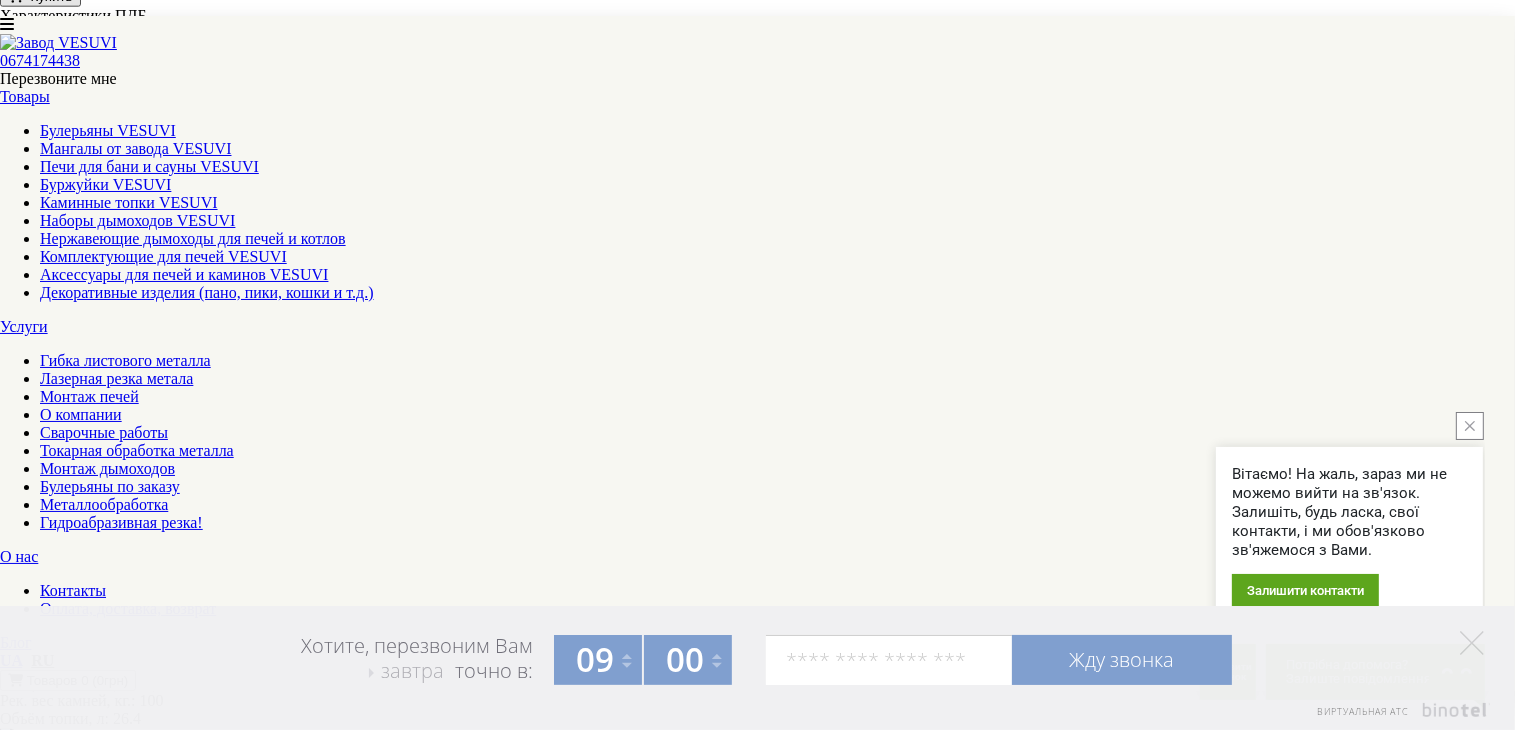 click on "2" at bounding box center (44, 7244) 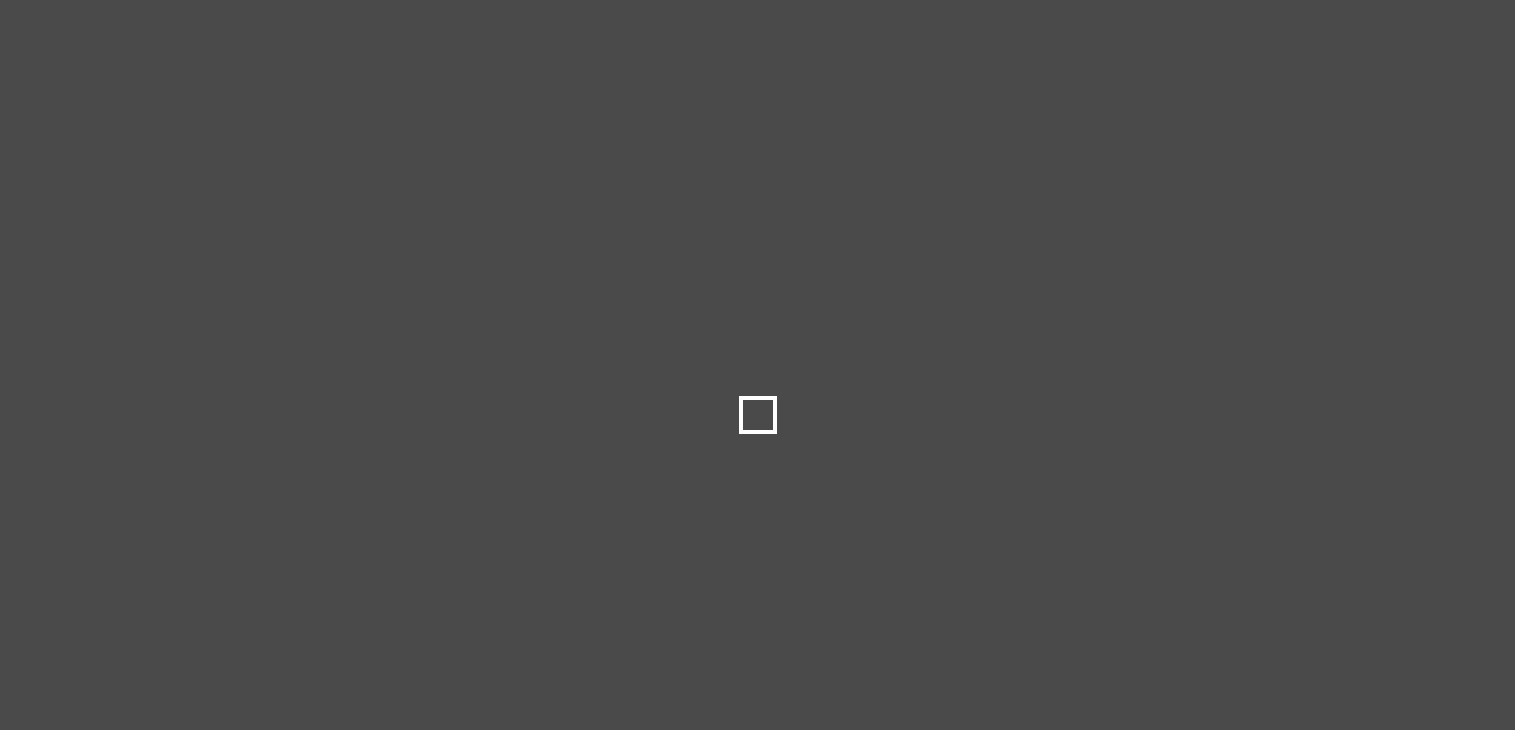 scroll, scrollTop: 0, scrollLeft: 0, axis: both 